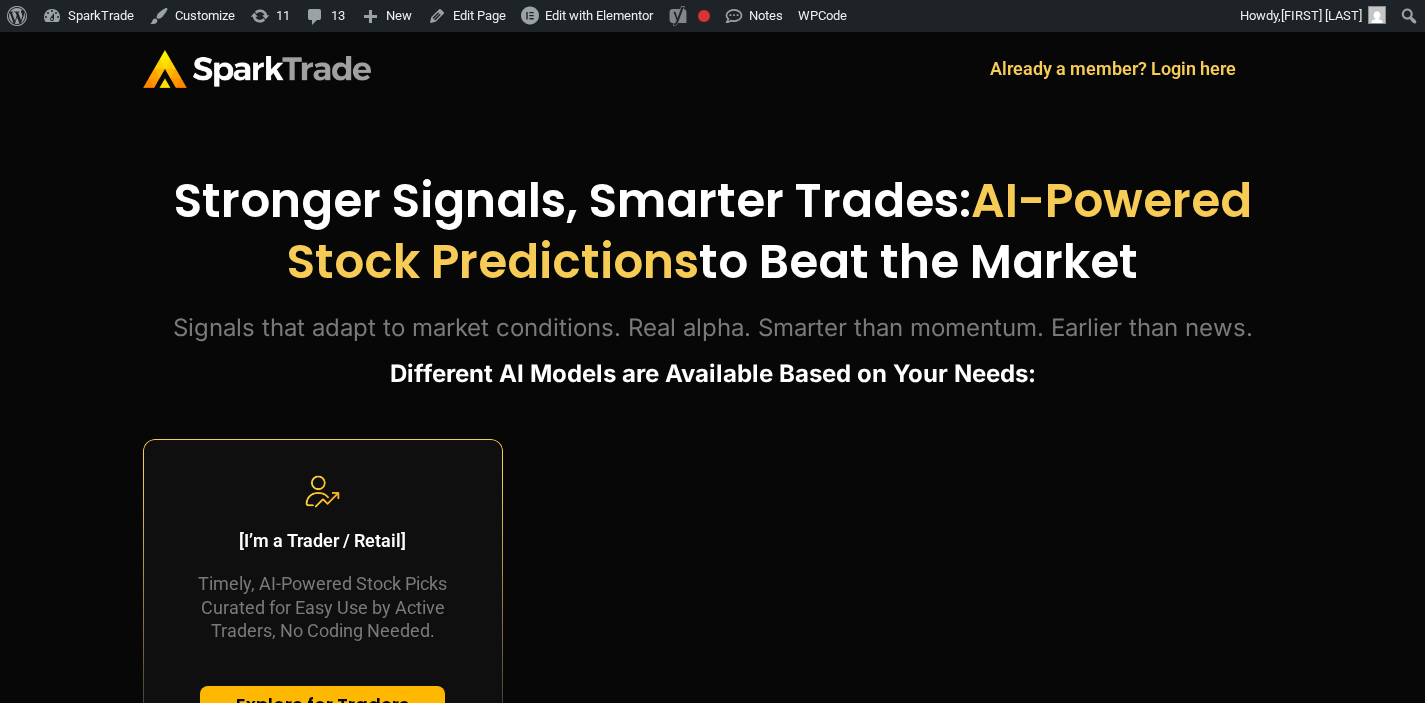 scroll, scrollTop: 0, scrollLeft: 0, axis: both 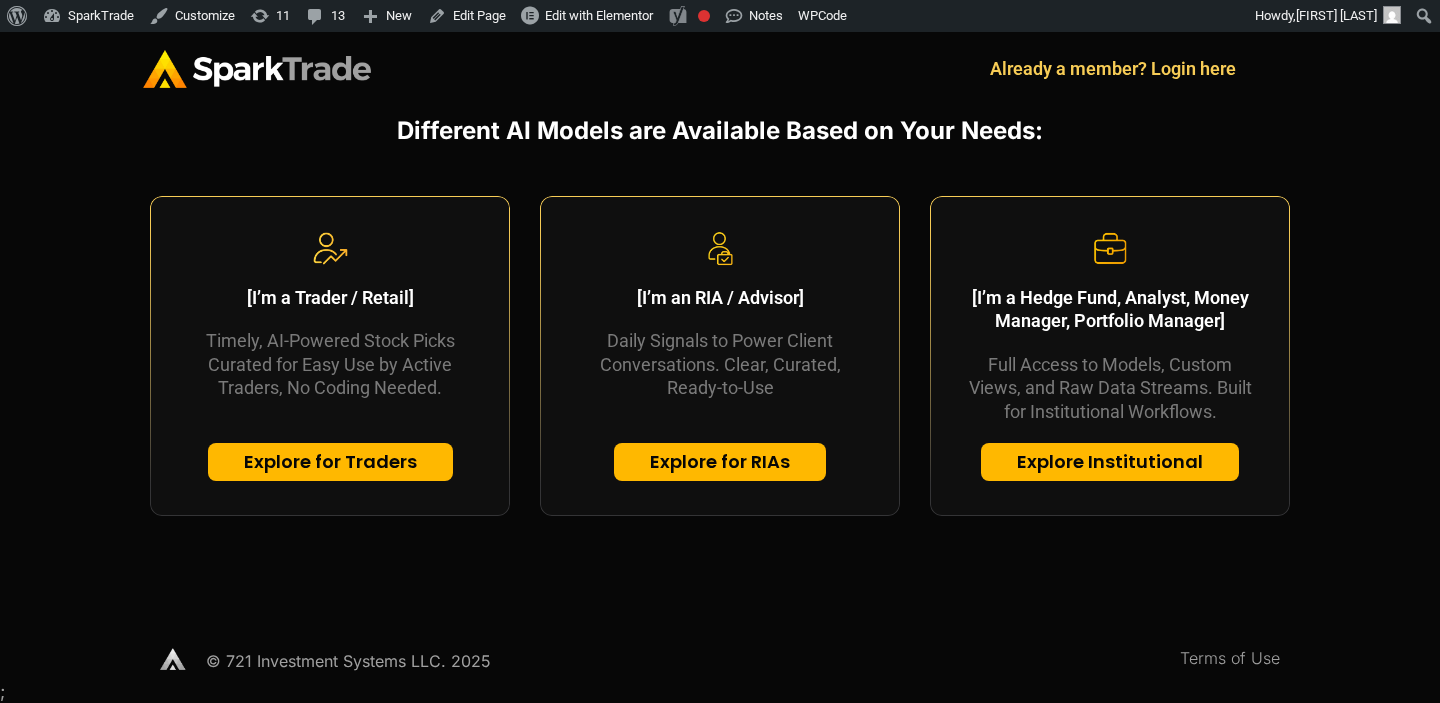 click on "Explore for Traders" at bounding box center [330, 462] 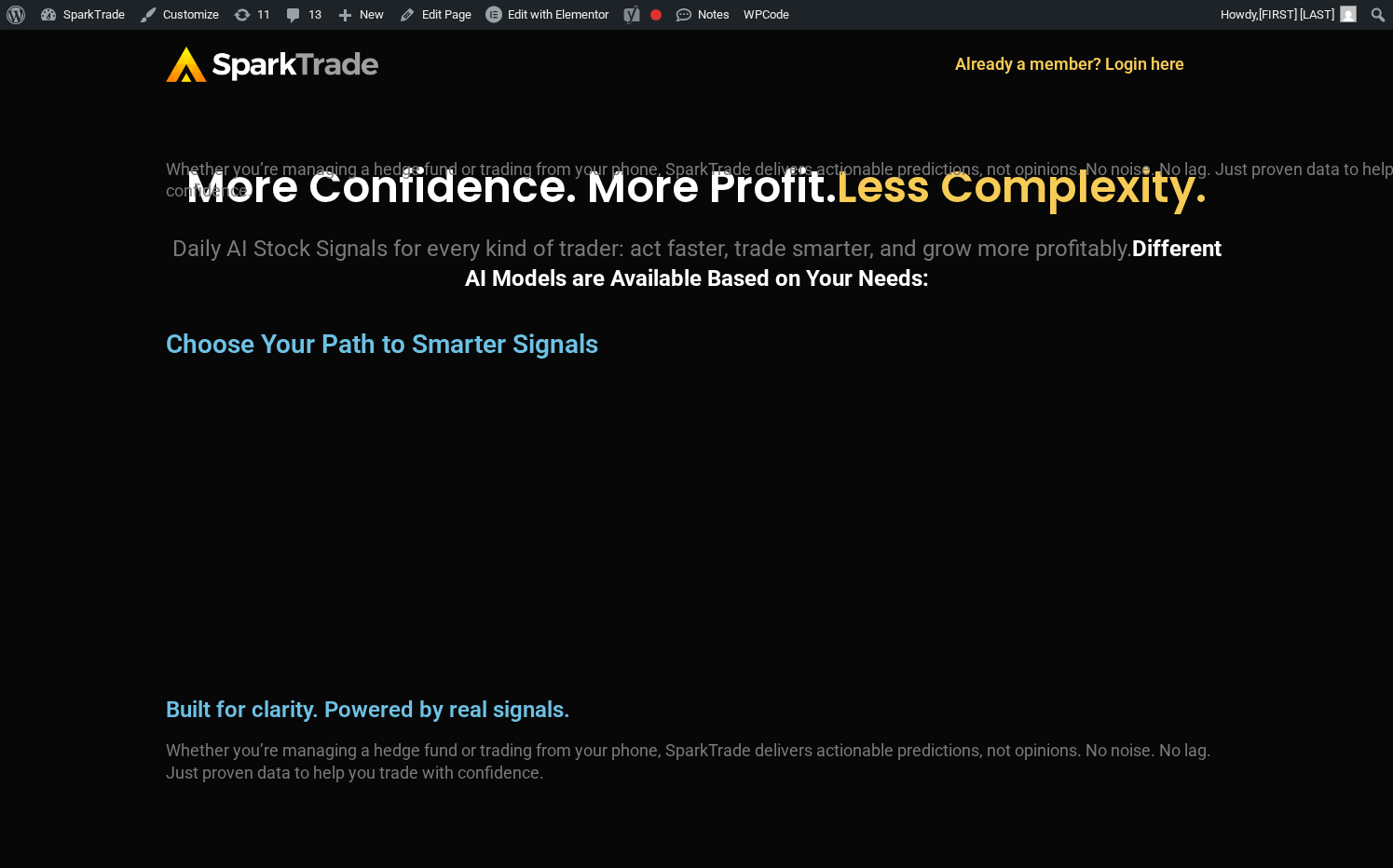 scroll, scrollTop: 0, scrollLeft: 0, axis: both 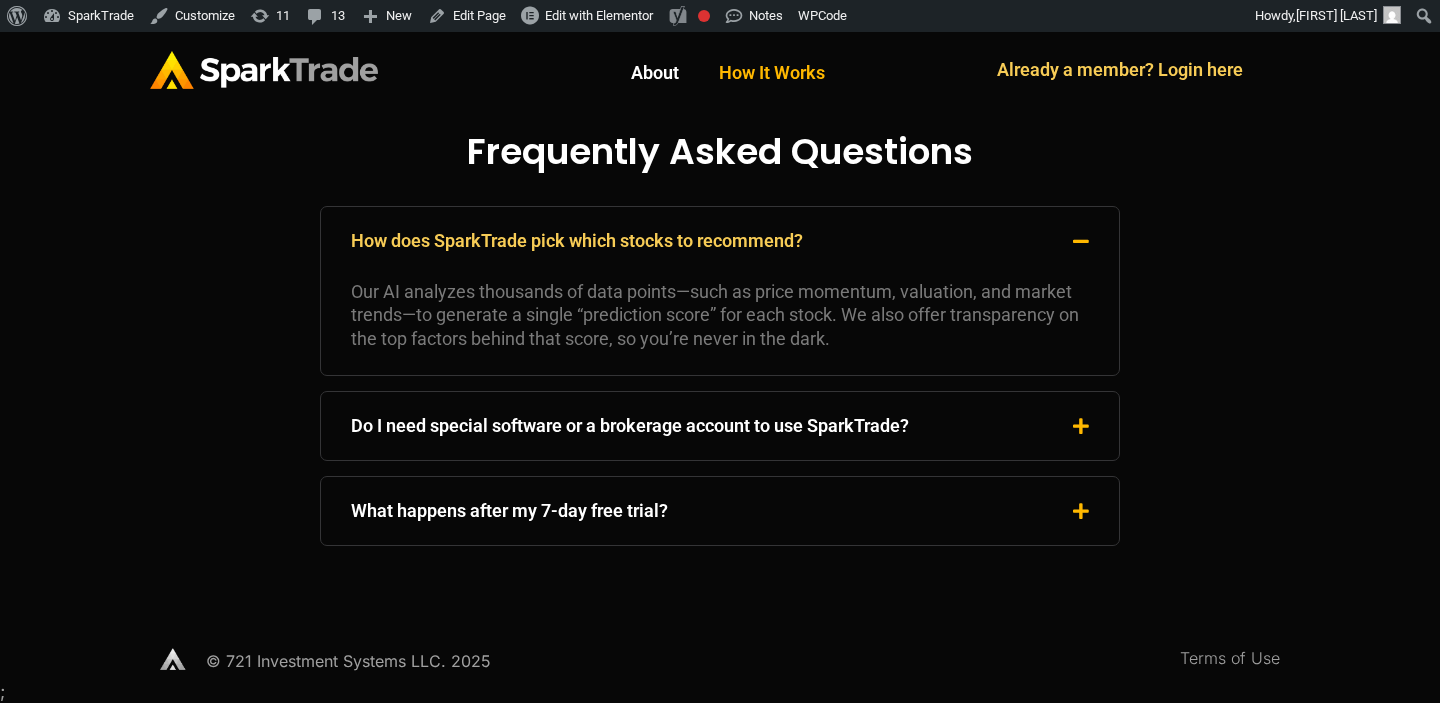 click on "How It Works" 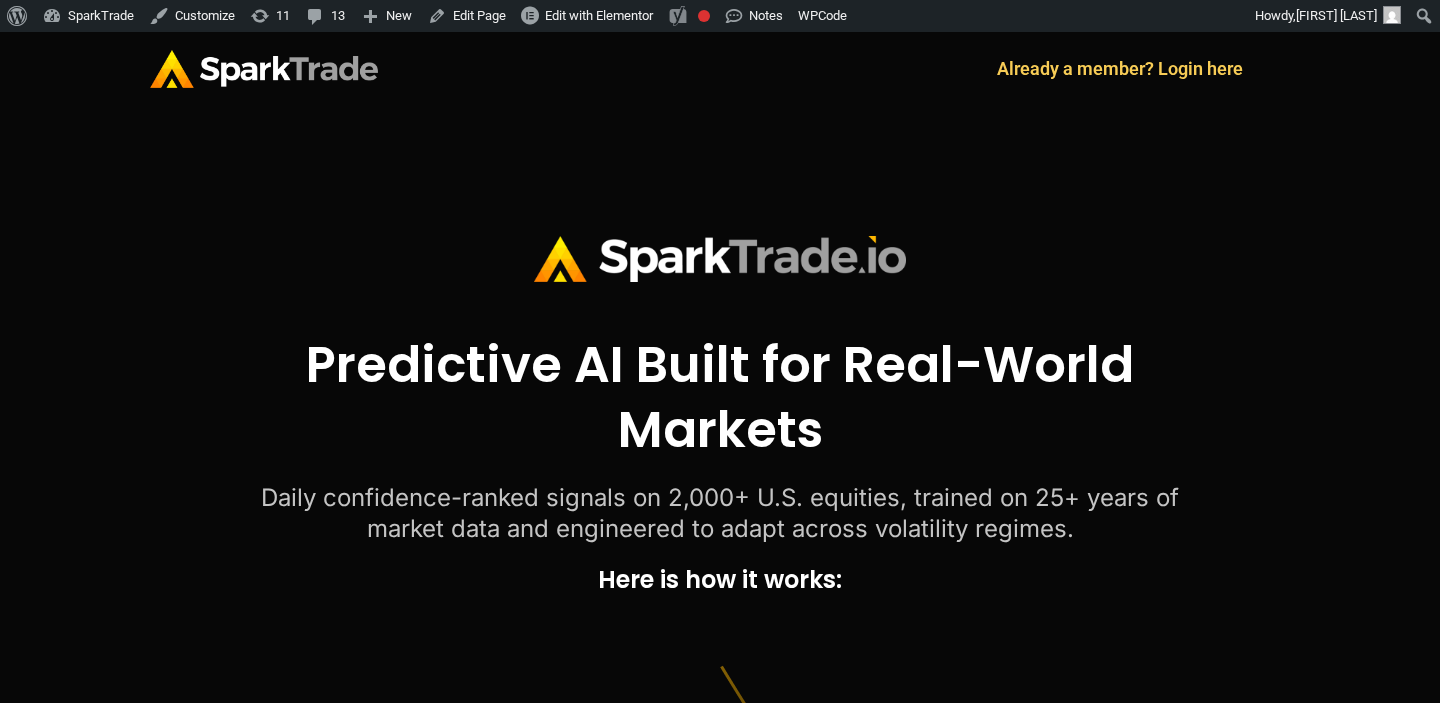 scroll, scrollTop: 0, scrollLeft: 0, axis: both 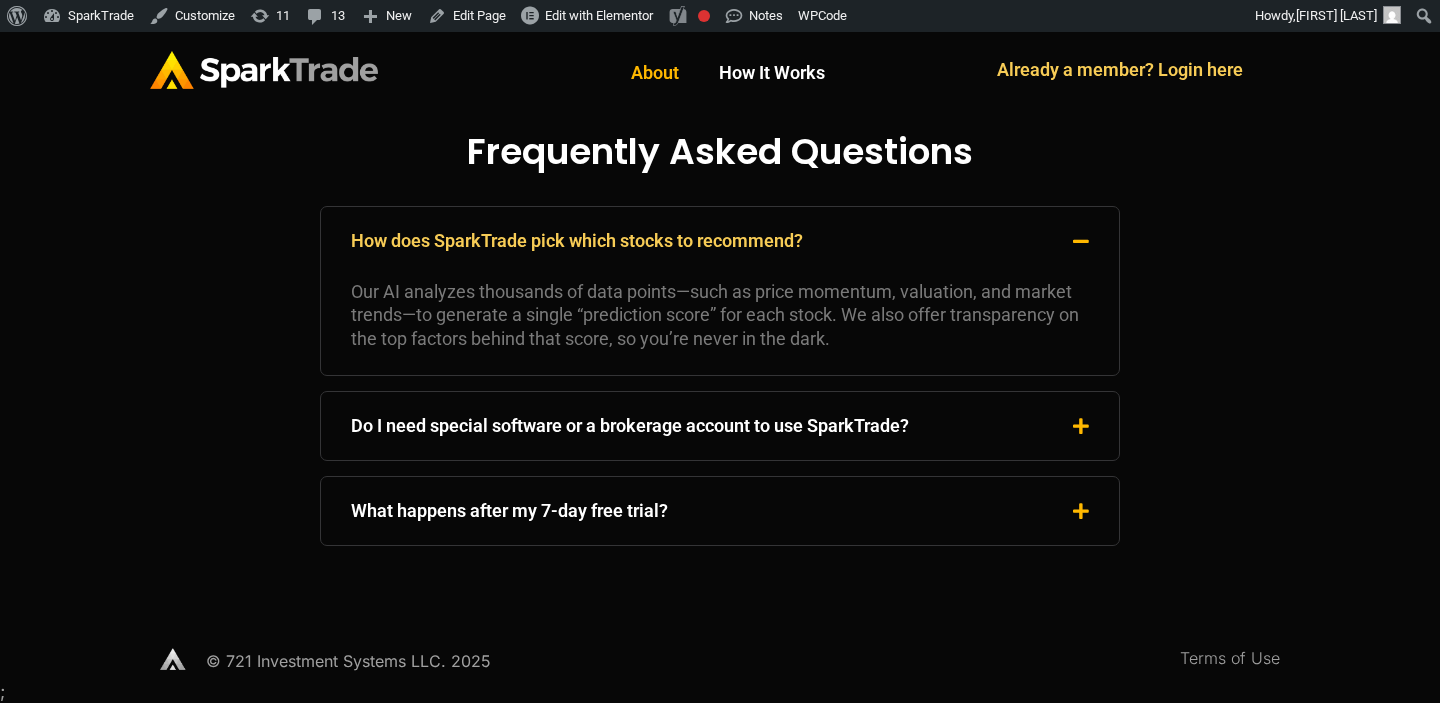 click on "About" 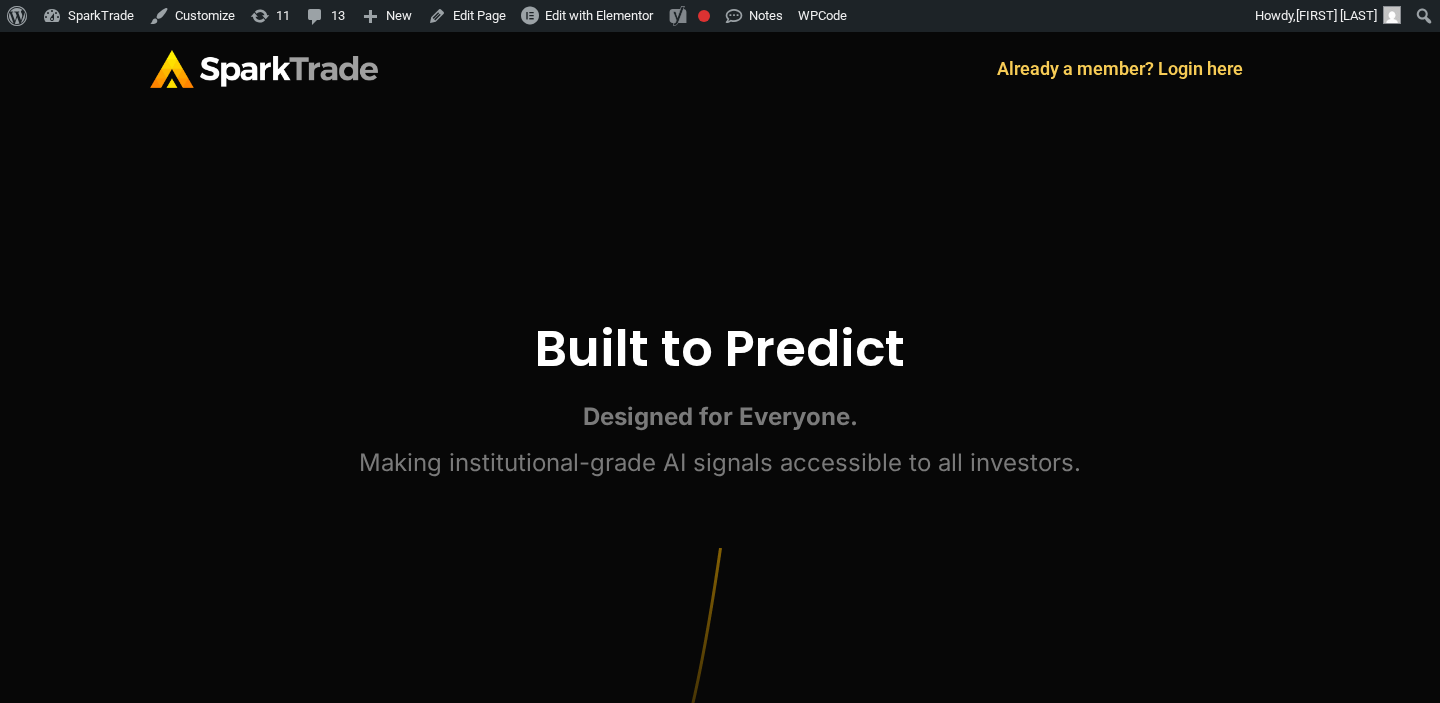 scroll, scrollTop: 0, scrollLeft: 0, axis: both 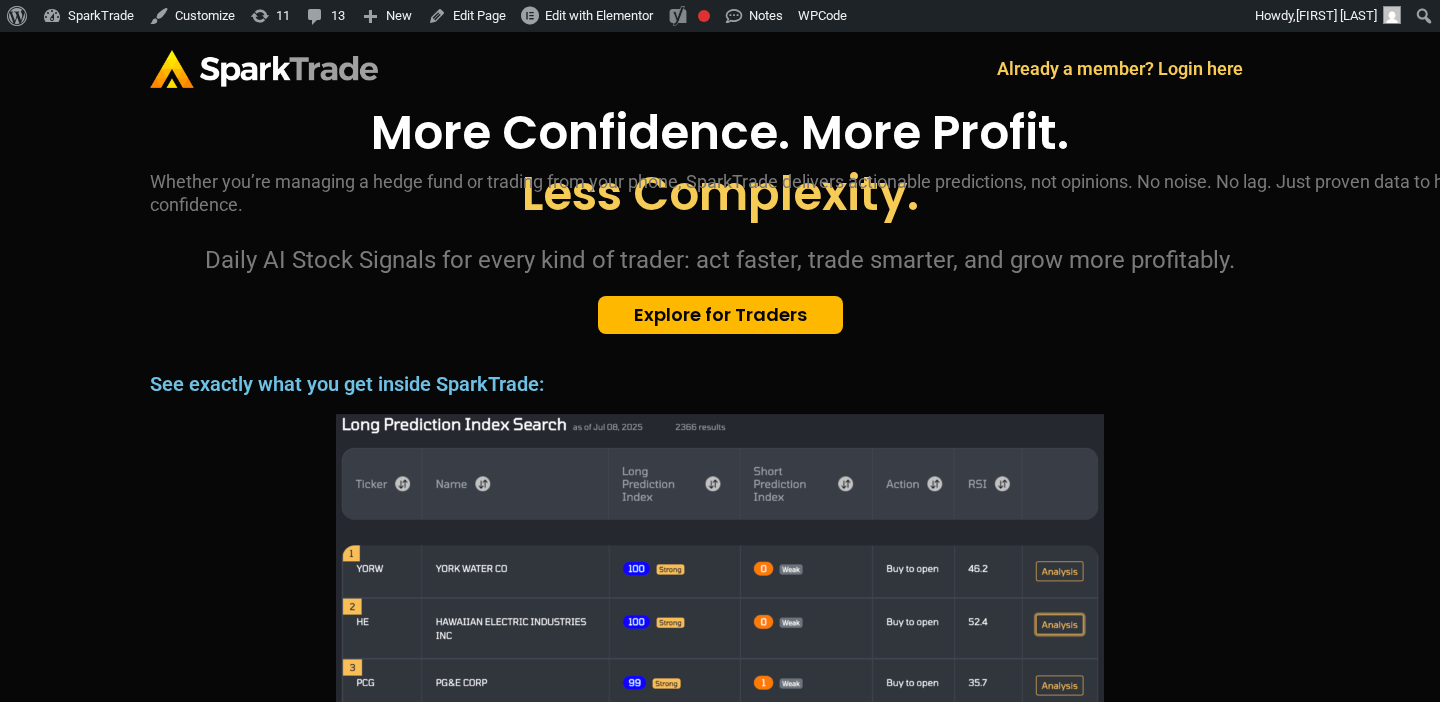 click on "Explore for Traders" at bounding box center [720, 315] 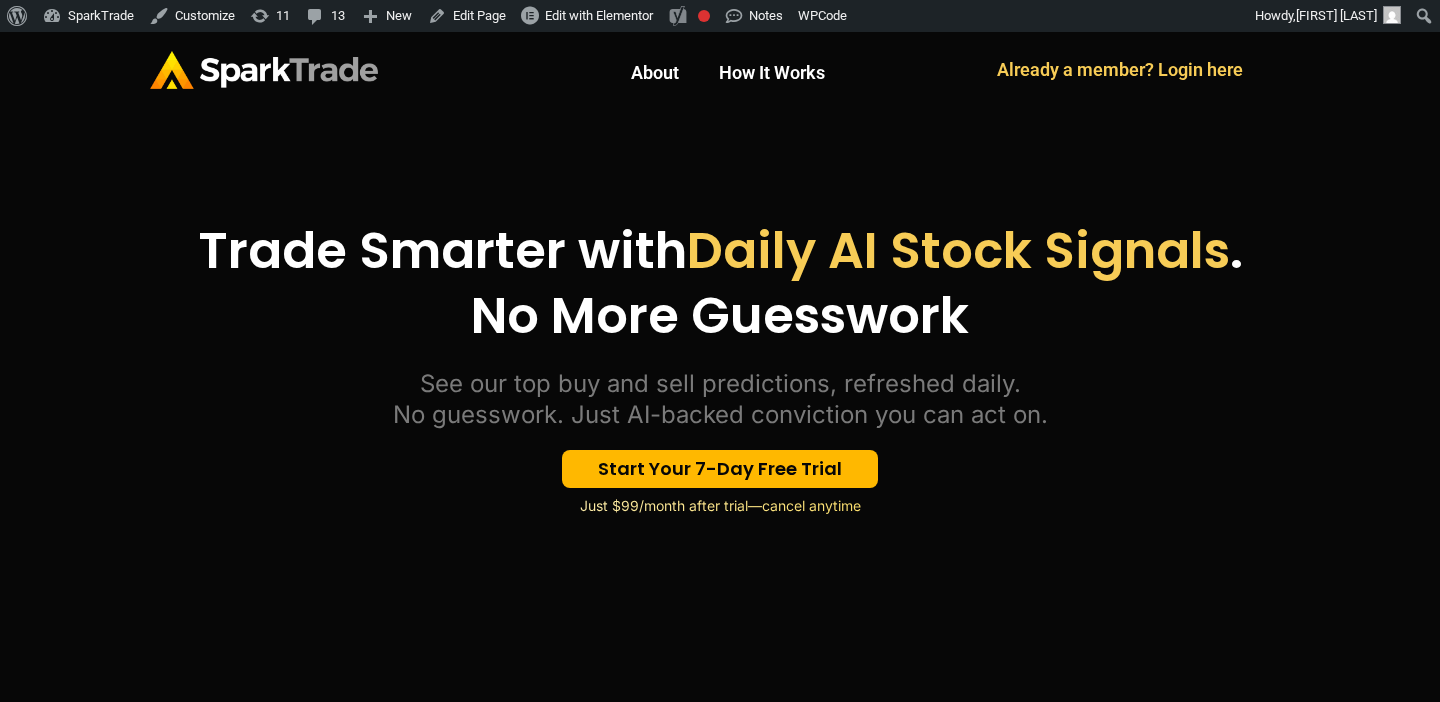 scroll, scrollTop: 0, scrollLeft: 0, axis: both 